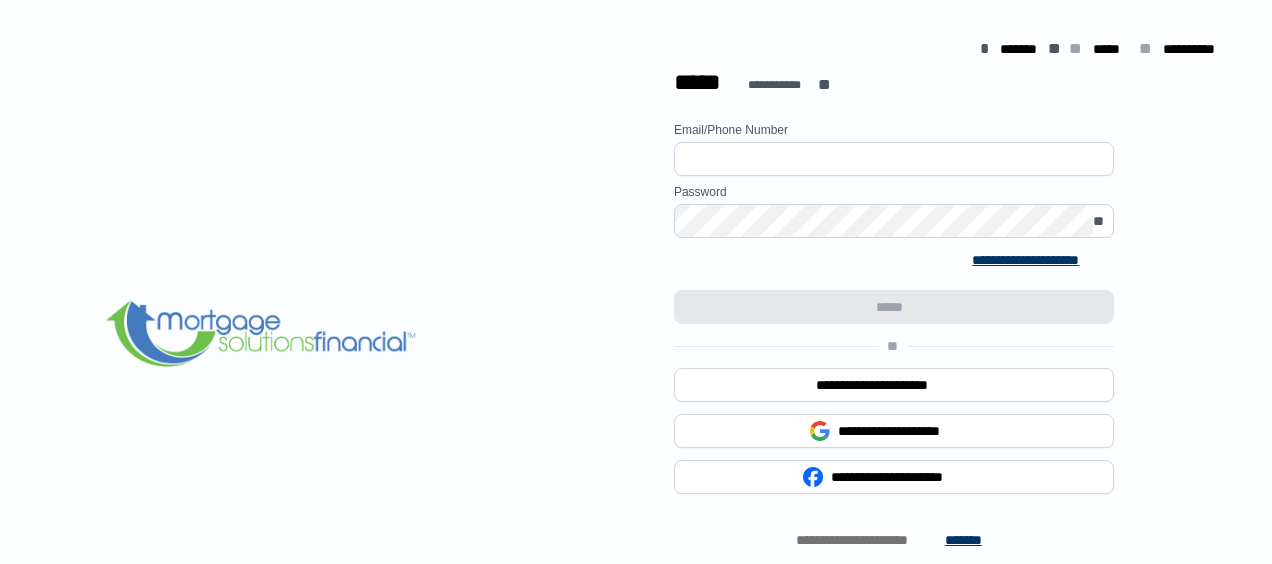 scroll, scrollTop: 0, scrollLeft: 0, axis: both 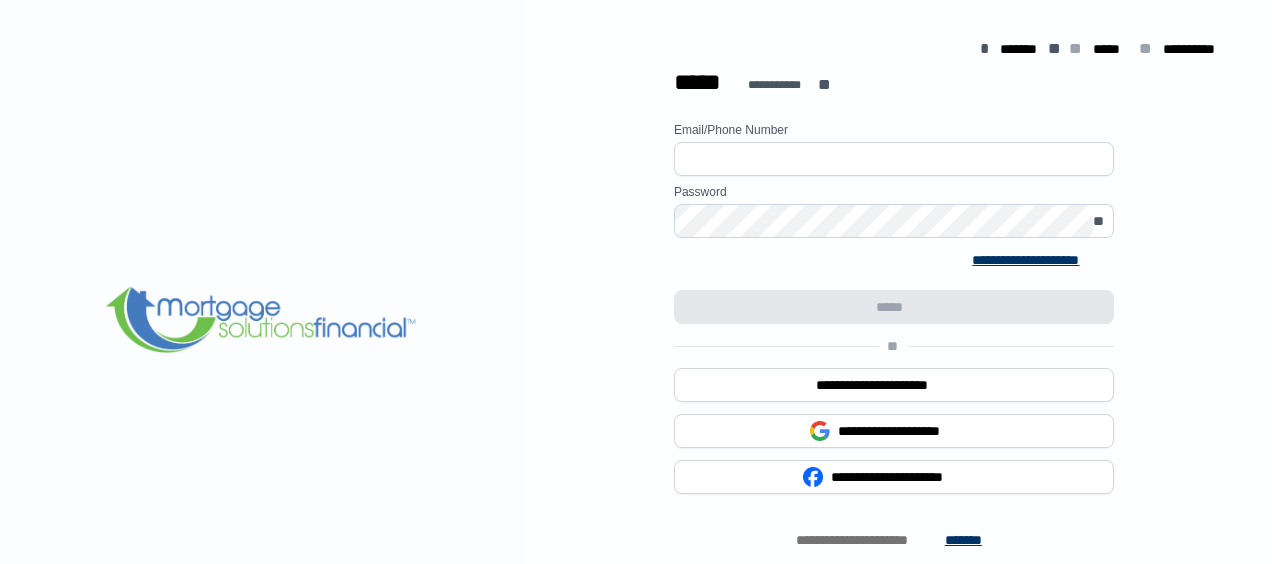 type on "**********" 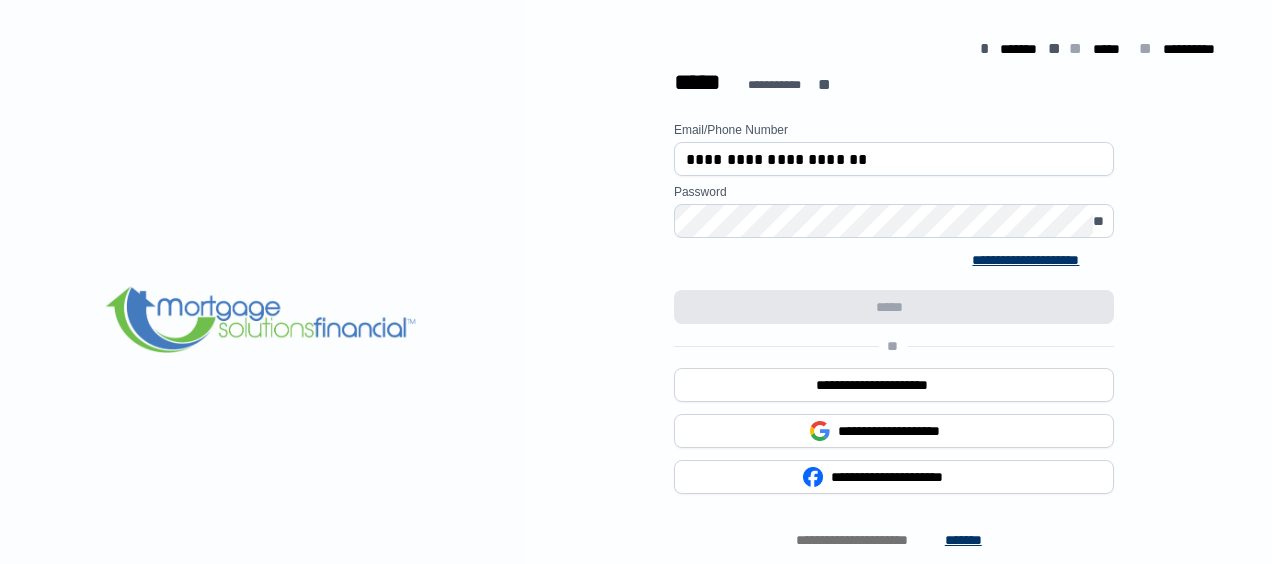 click on "**********" at bounding box center (894, 402) 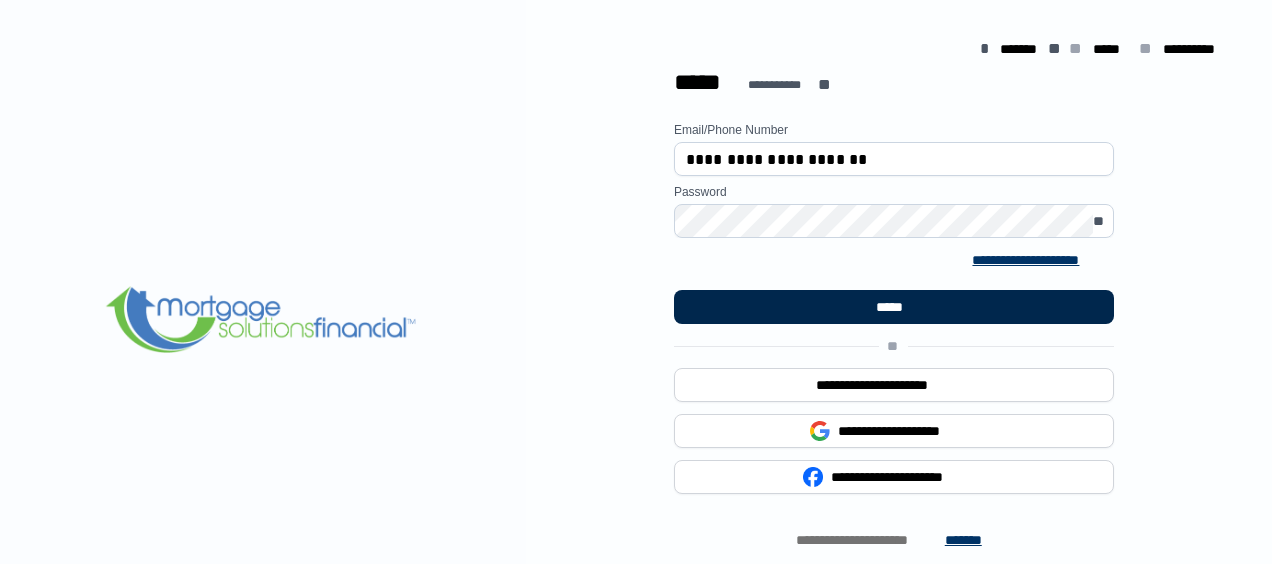 click on "*****" at bounding box center (894, 307) 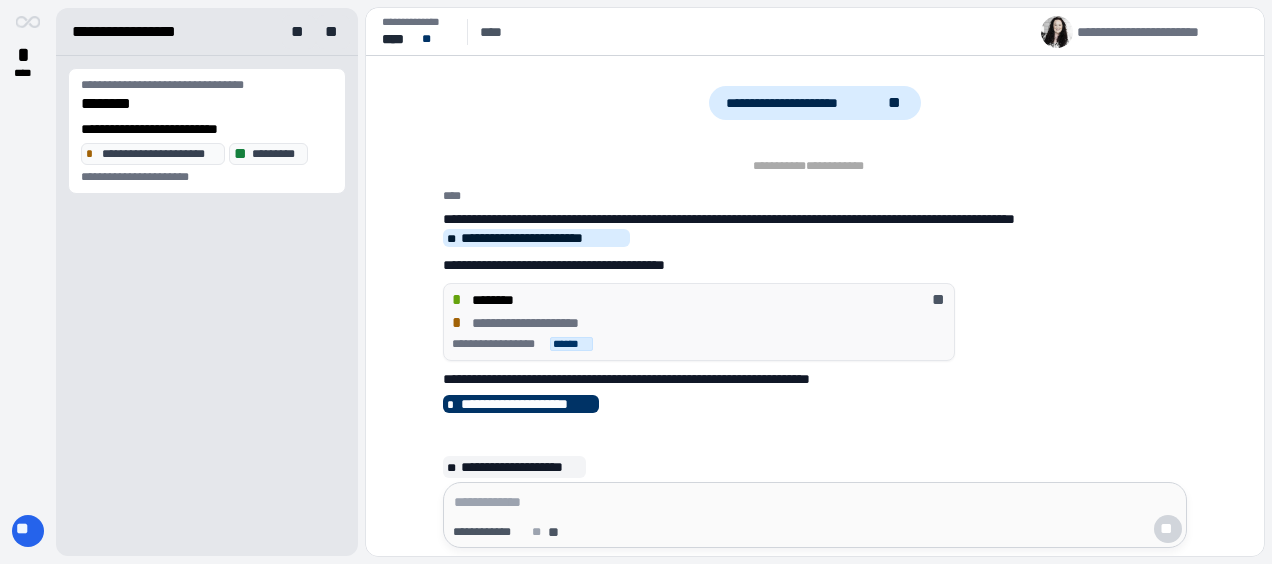 click on "**********" at bounding box center (699, 323) 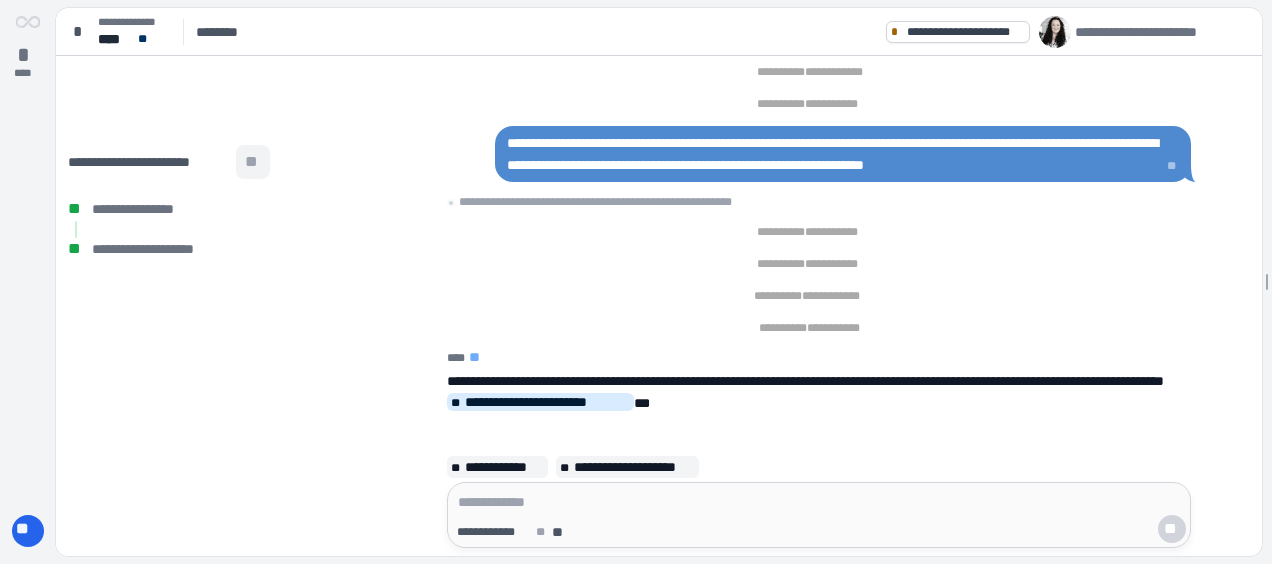 click on "**" at bounding box center (253, 162) 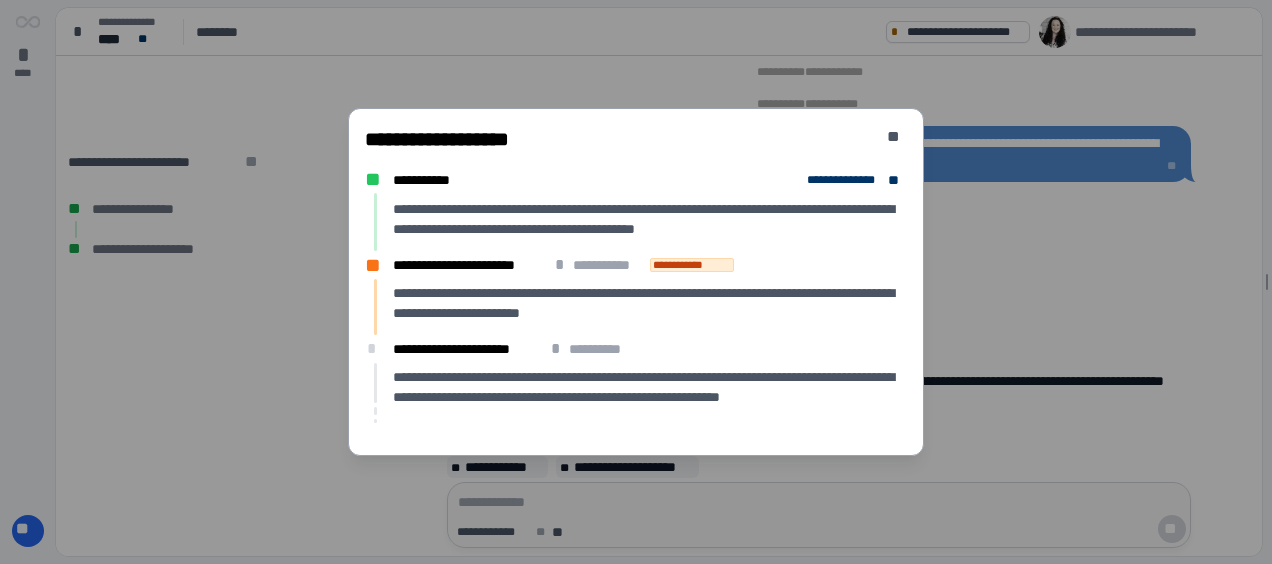 click on "**********" at bounding box center [636, 282] 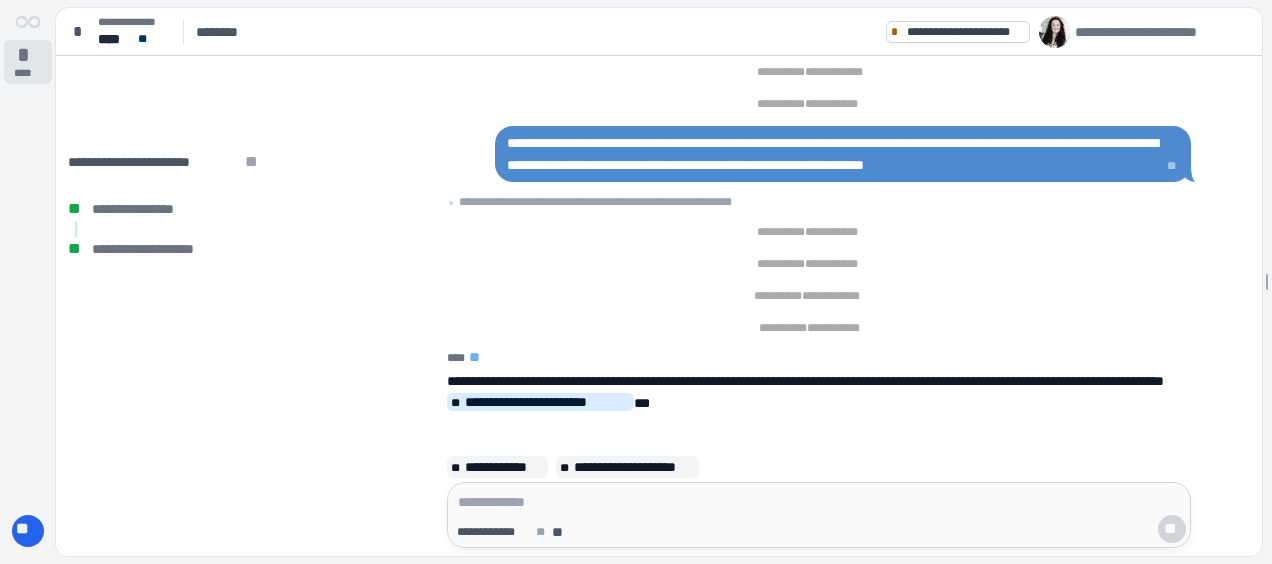 click on "* ****" at bounding box center [28, 62] 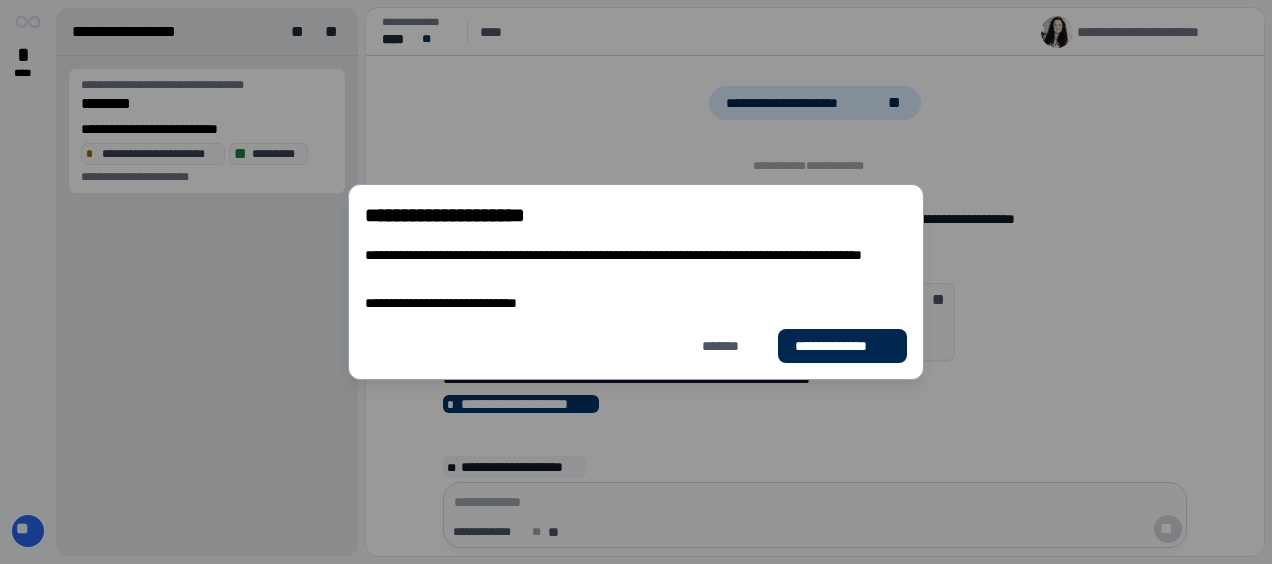 click on "**********" at bounding box center (842, 346) 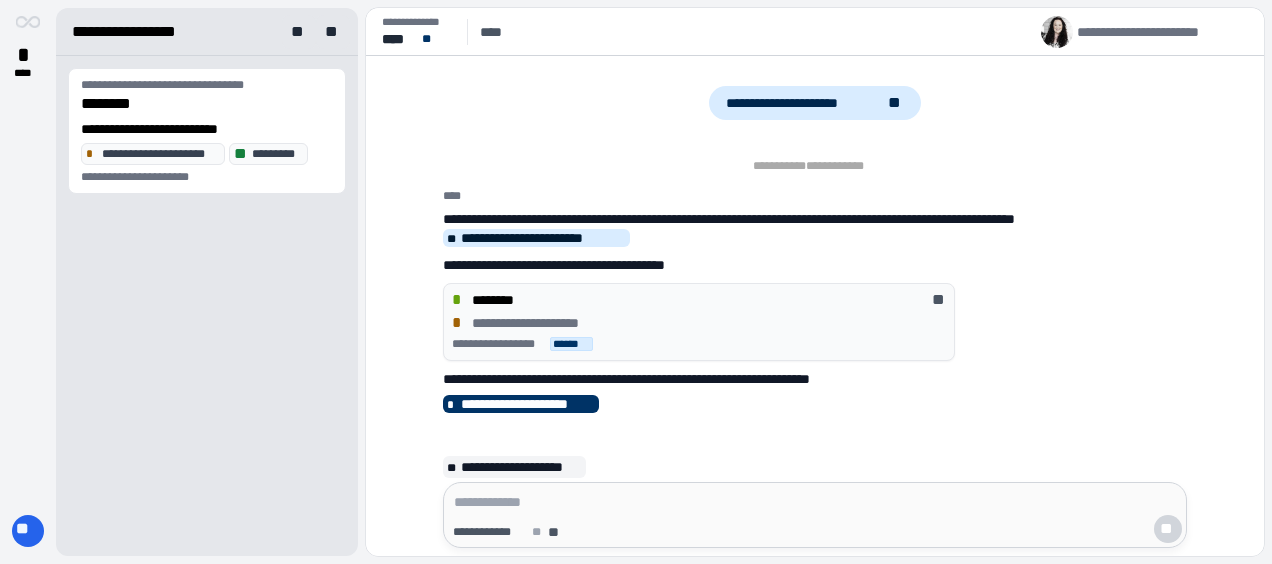 scroll, scrollTop: 0, scrollLeft: 0, axis: both 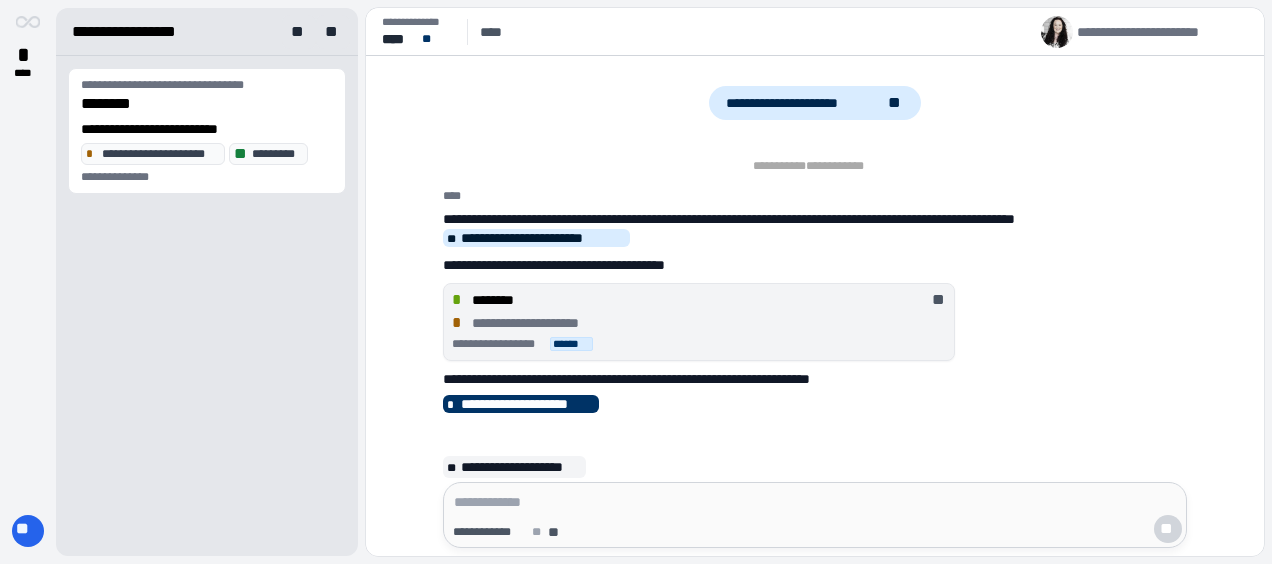 click on "**********" at bounding box center [699, 323] 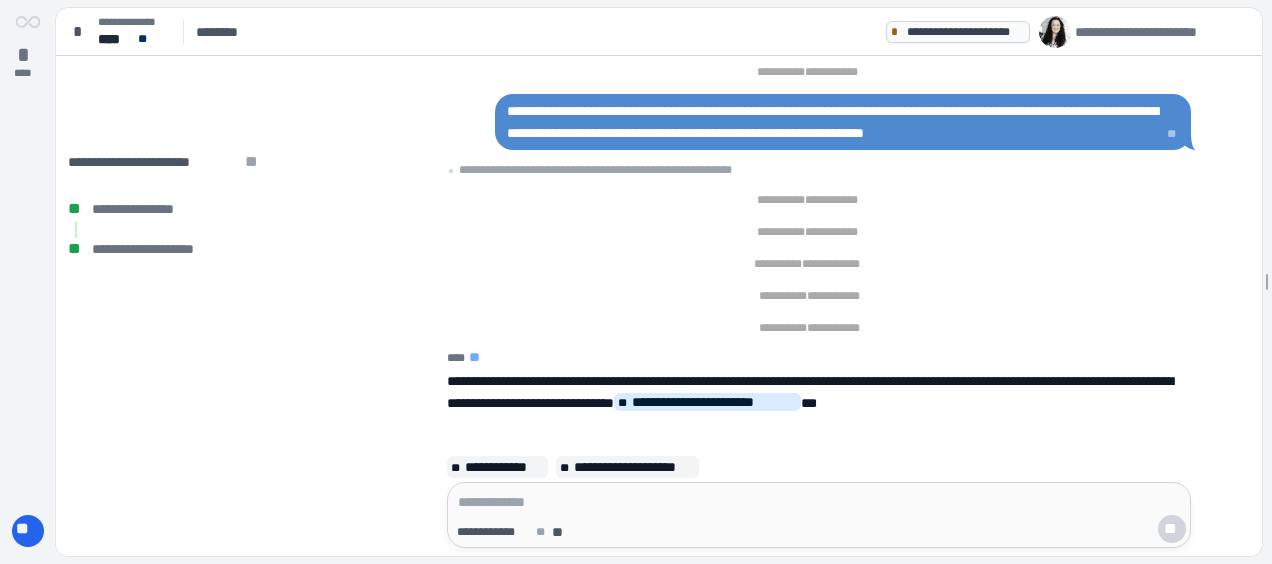 click on "**********" at bounding box center [965, 32] 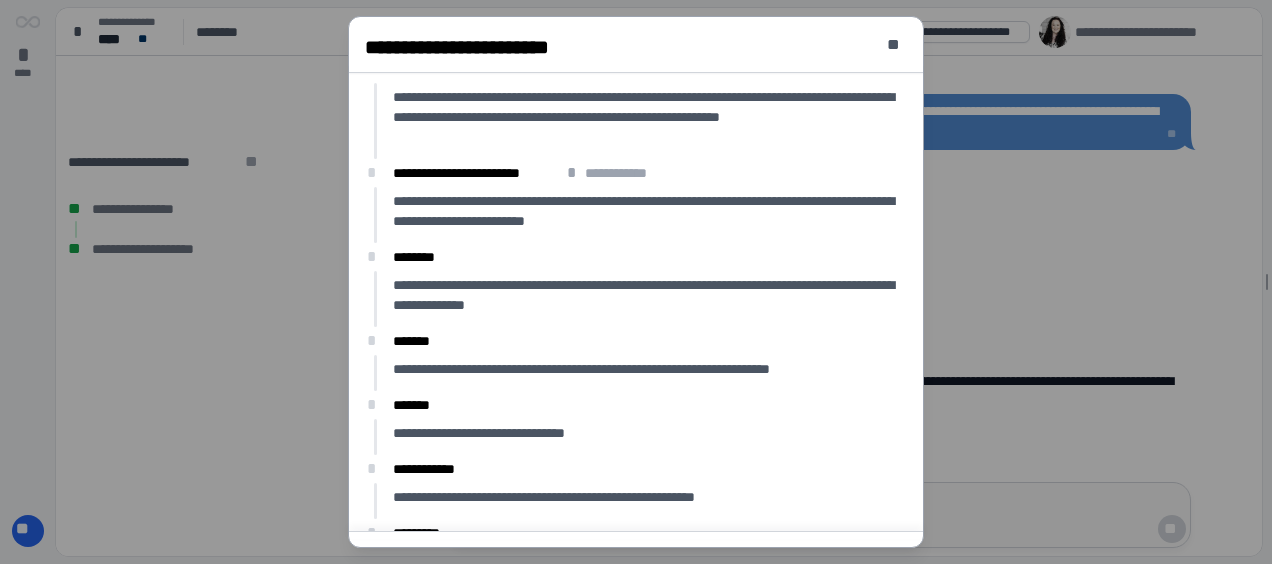 scroll, scrollTop: 194, scrollLeft: 0, axis: vertical 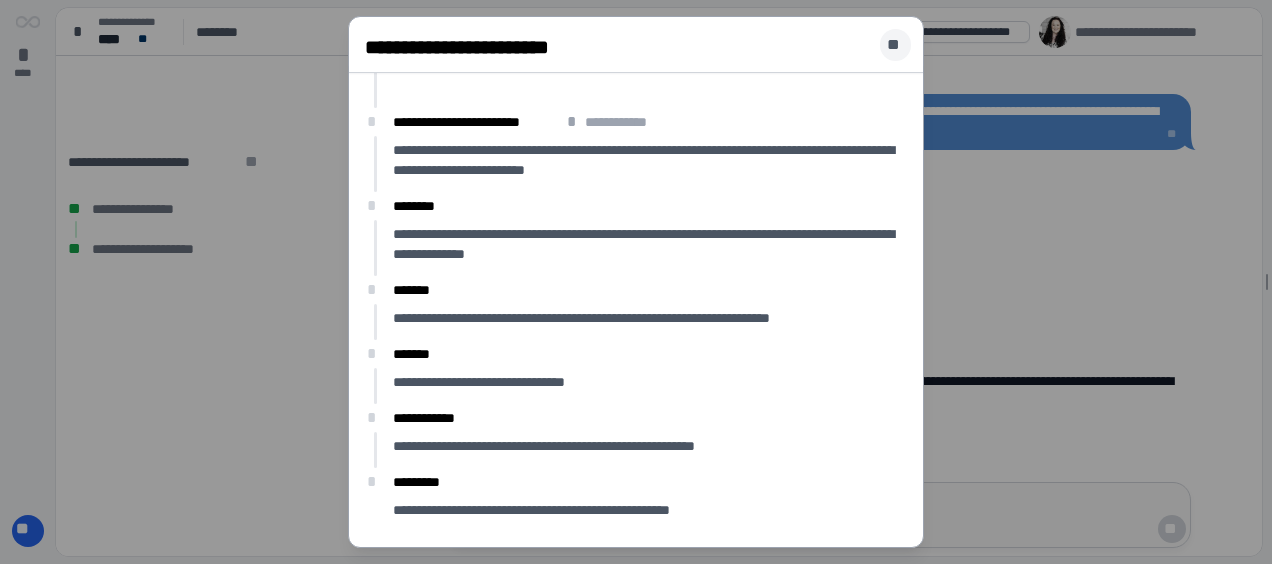 click on "**" at bounding box center (895, 45) 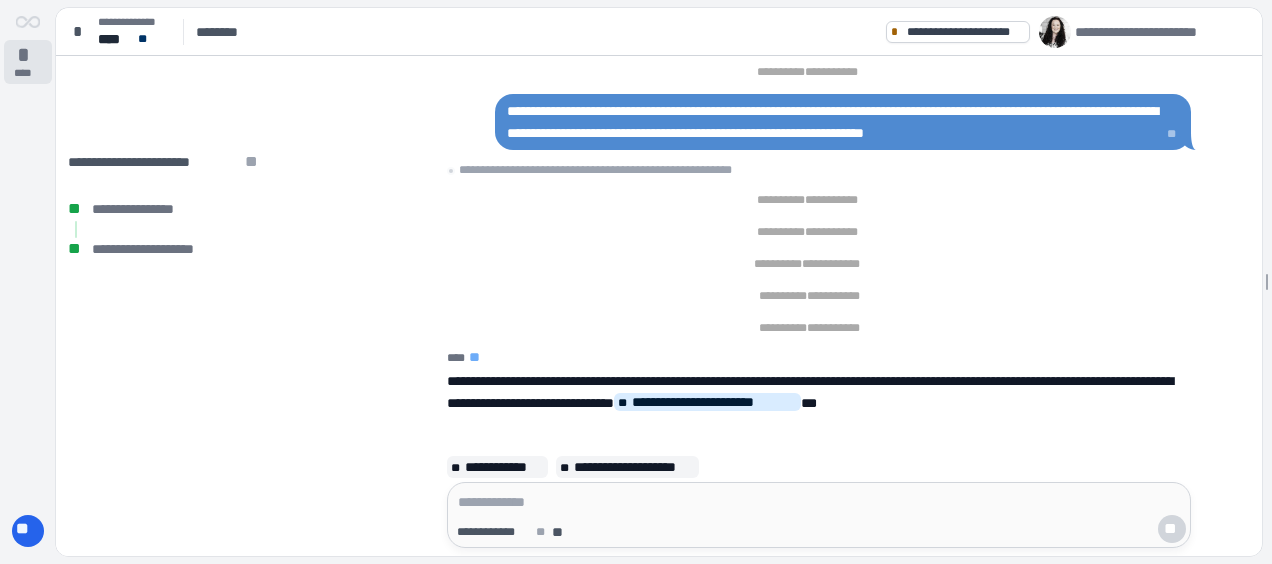 click on "*" at bounding box center (28, 55) 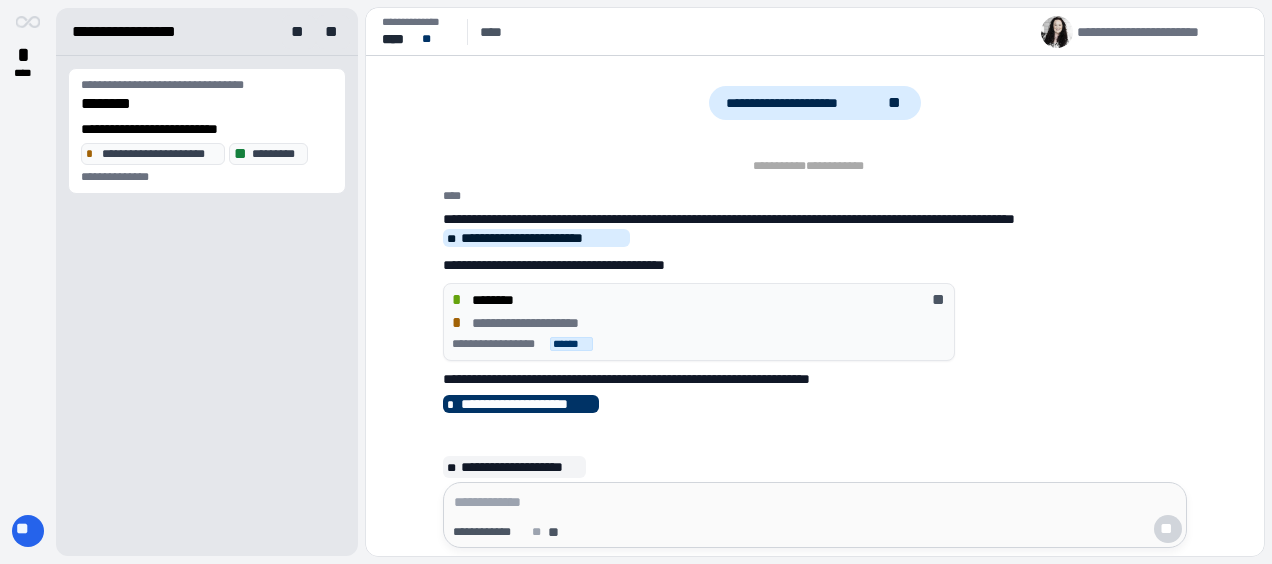 scroll, scrollTop: 0, scrollLeft: 0, axis: both 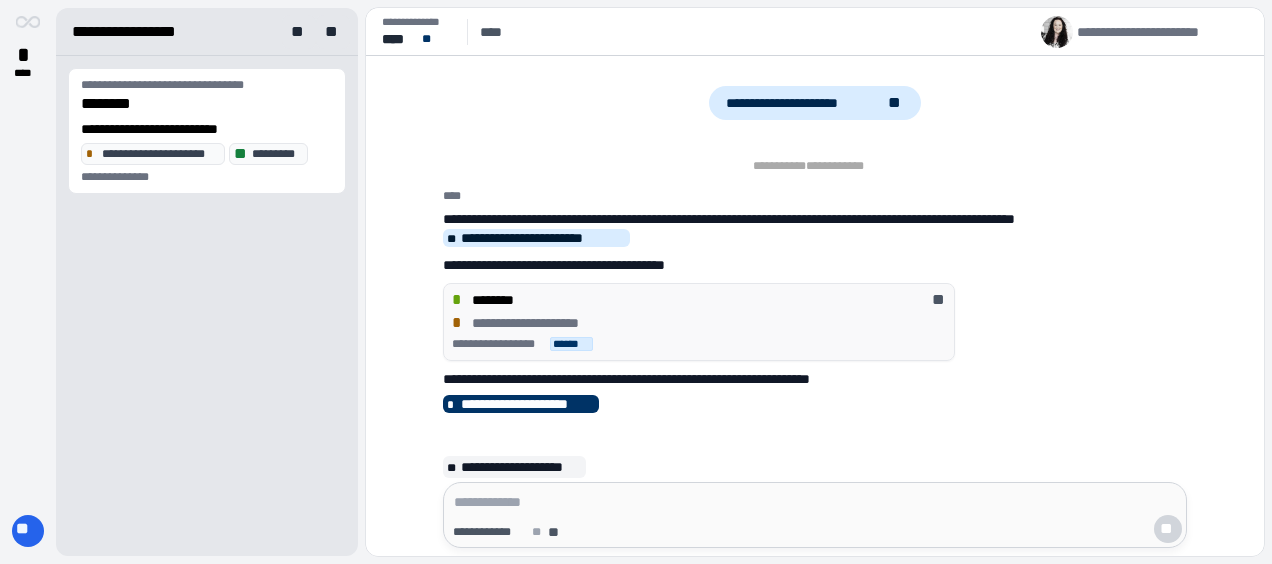 click on "**********" at bounding box center (699, 323) 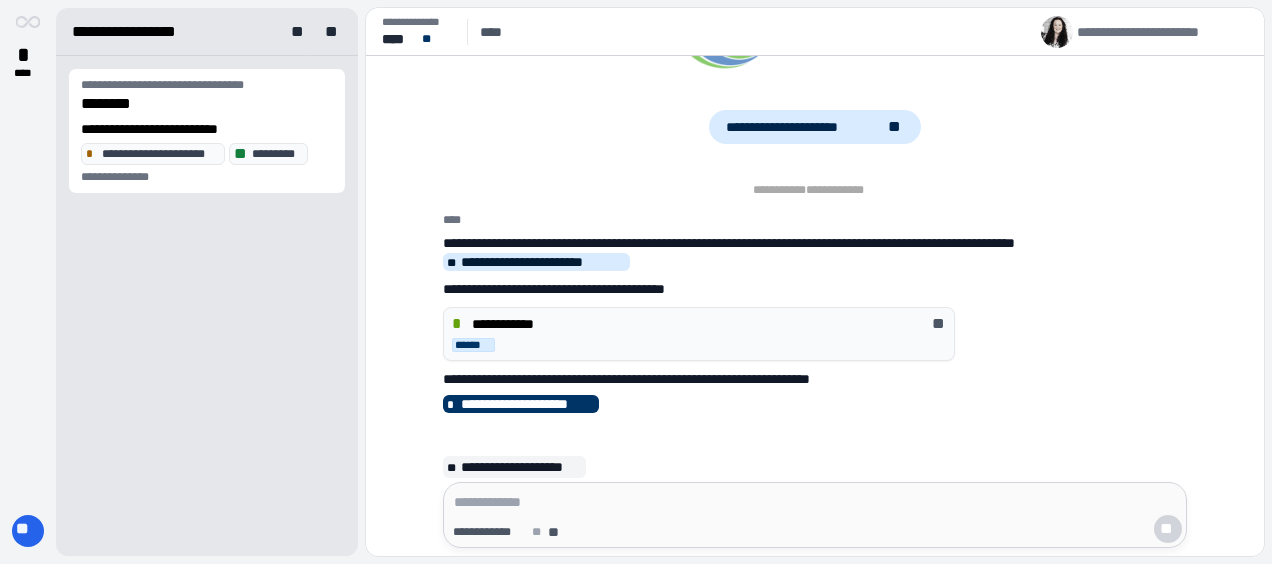 scroll, scrollTop: 0, scrollLeft: 0, axis: both 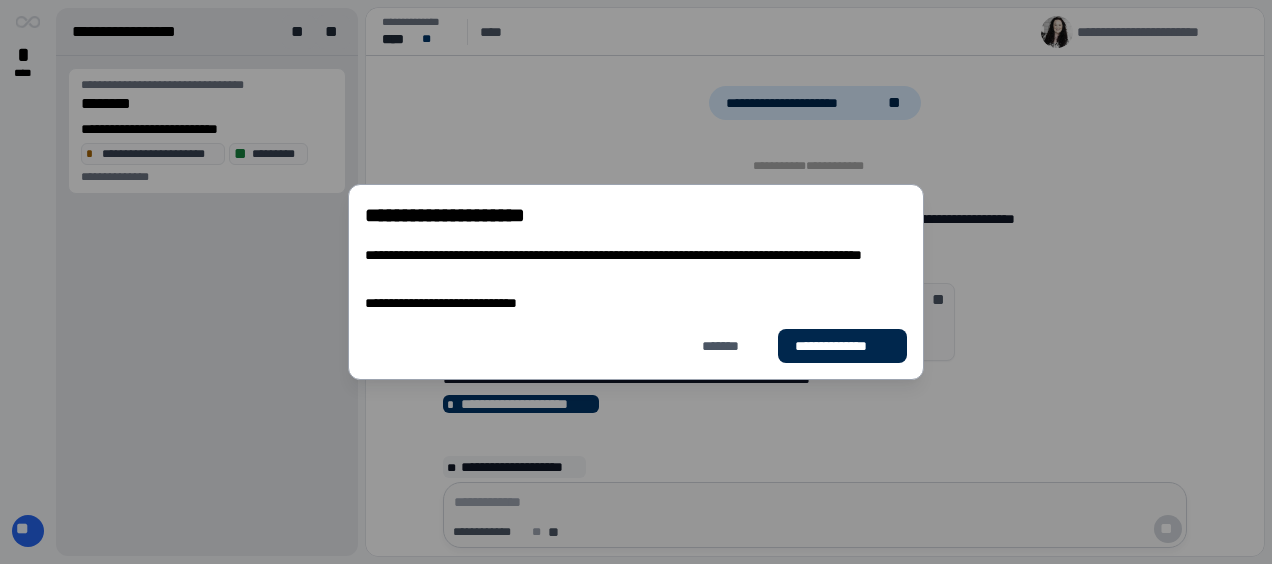 click on "**********" at bounding box center (842, 346) 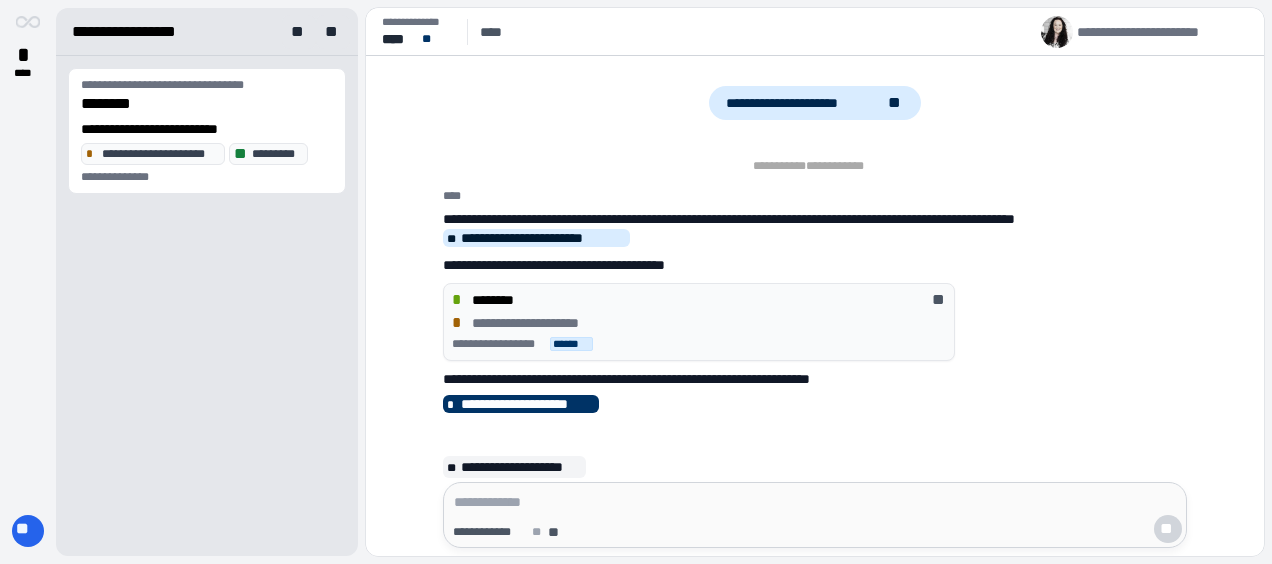 scroll, scrollTop: 0, scrollLeft: 0, axis: both 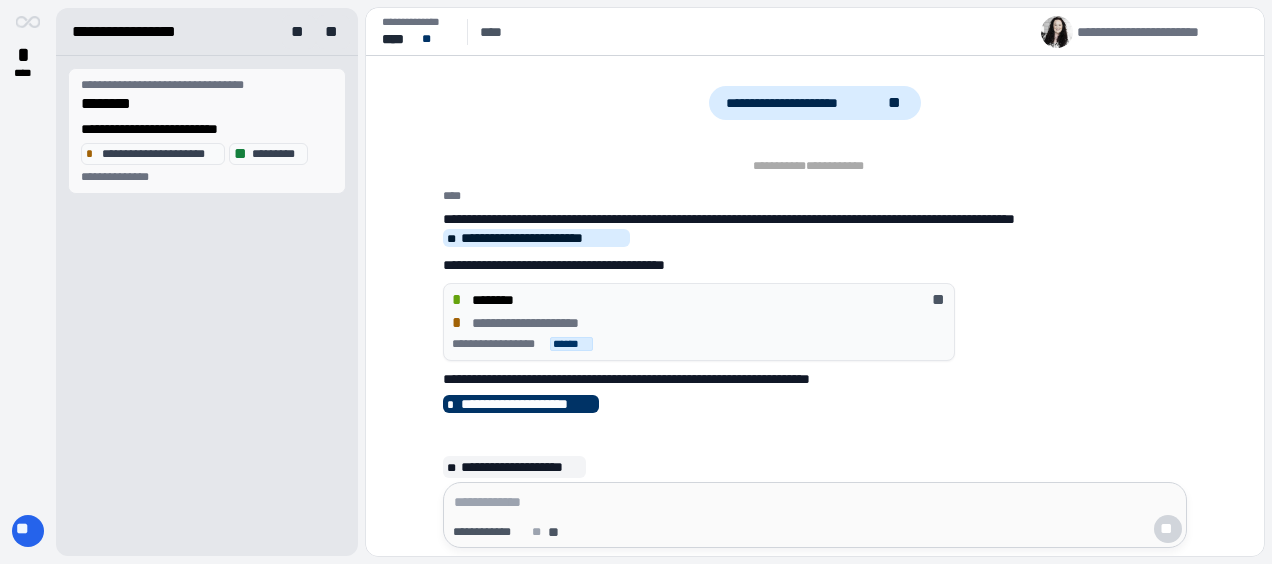 click on "********" at bounding box center (207, 104) 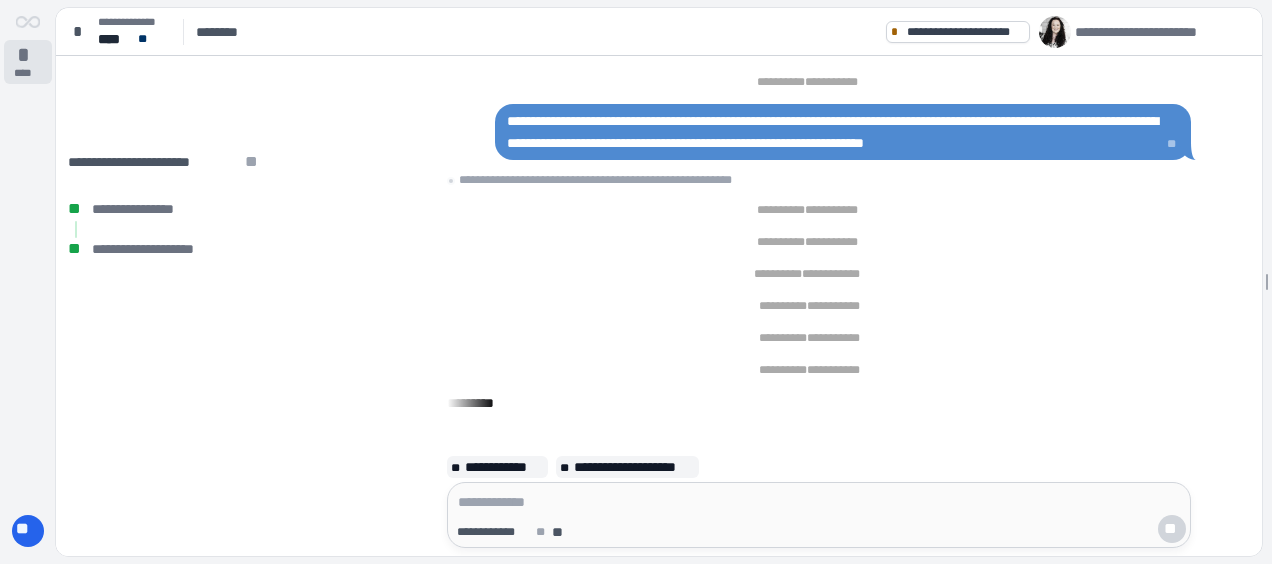 click on "****" at bounding box center [28, 73] 